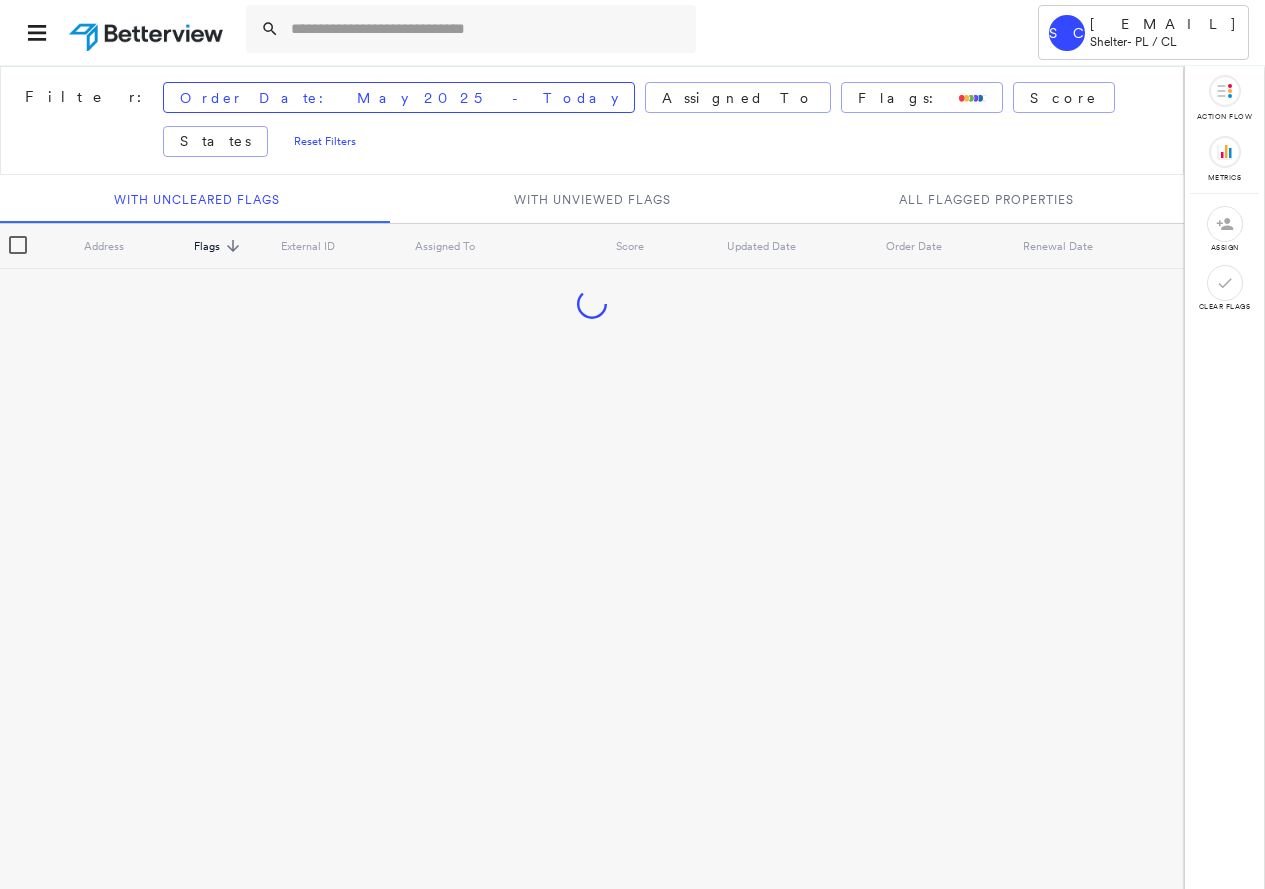 scroll, scrollTop: 0, scrollLeft: 0, axis: both 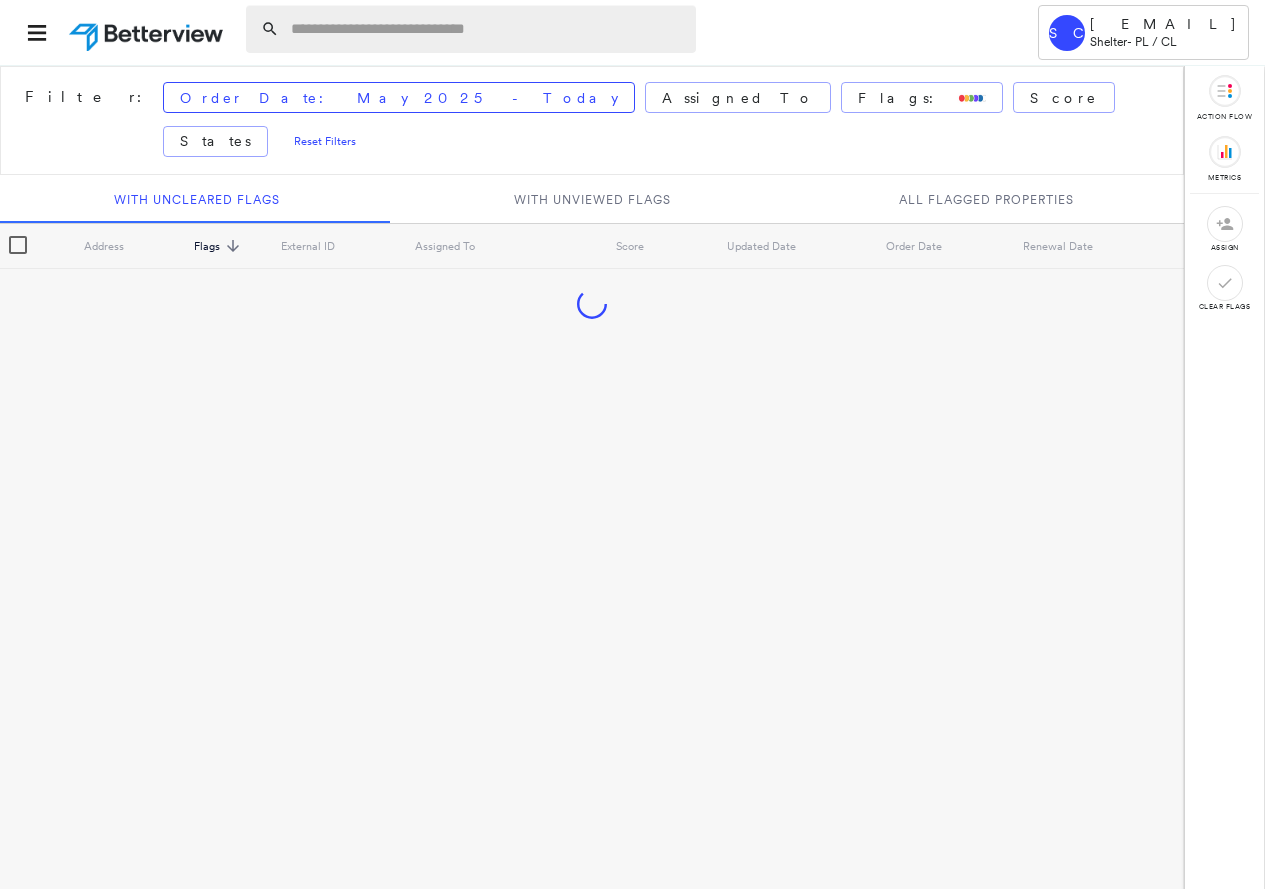 click at bounding box center [487, 29] 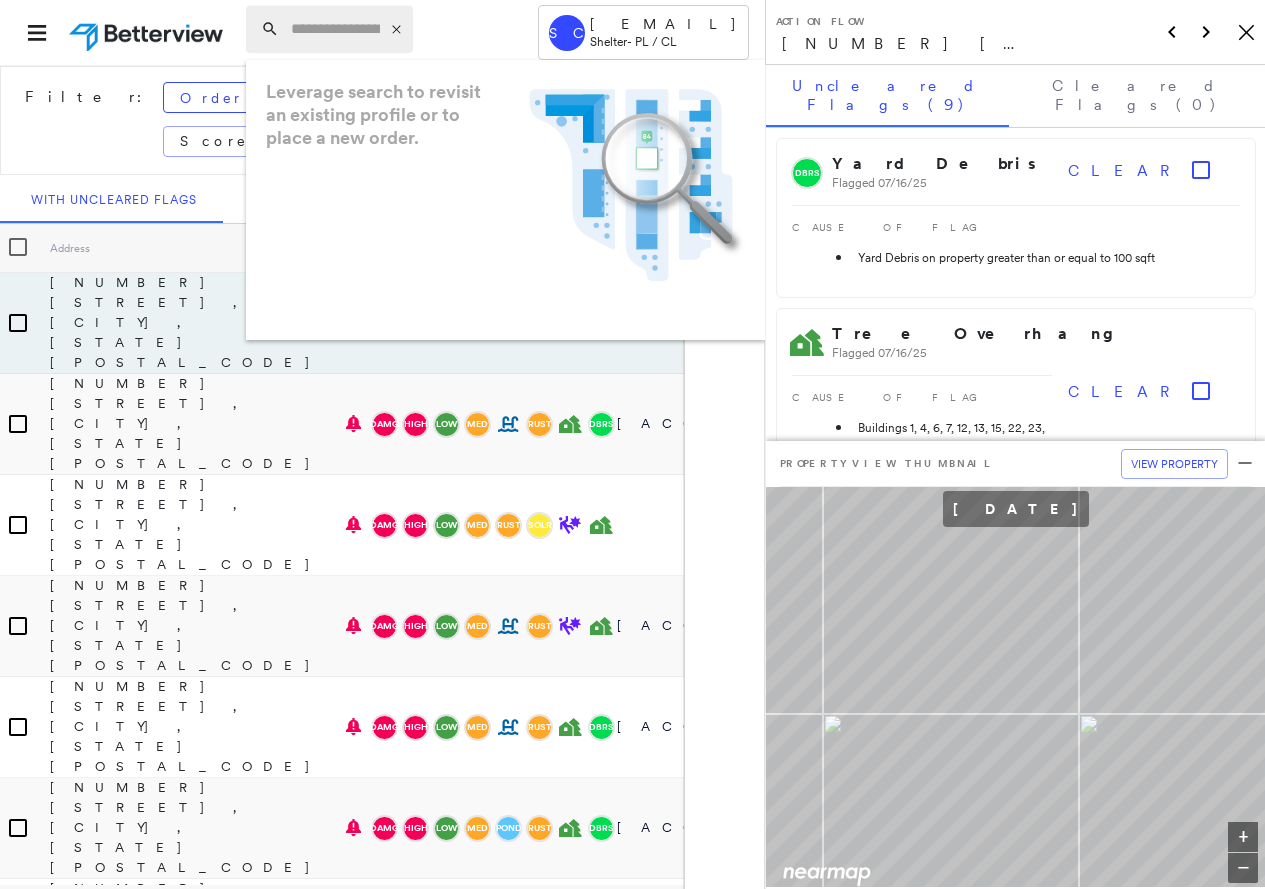 click at bounding box center (335, 29) 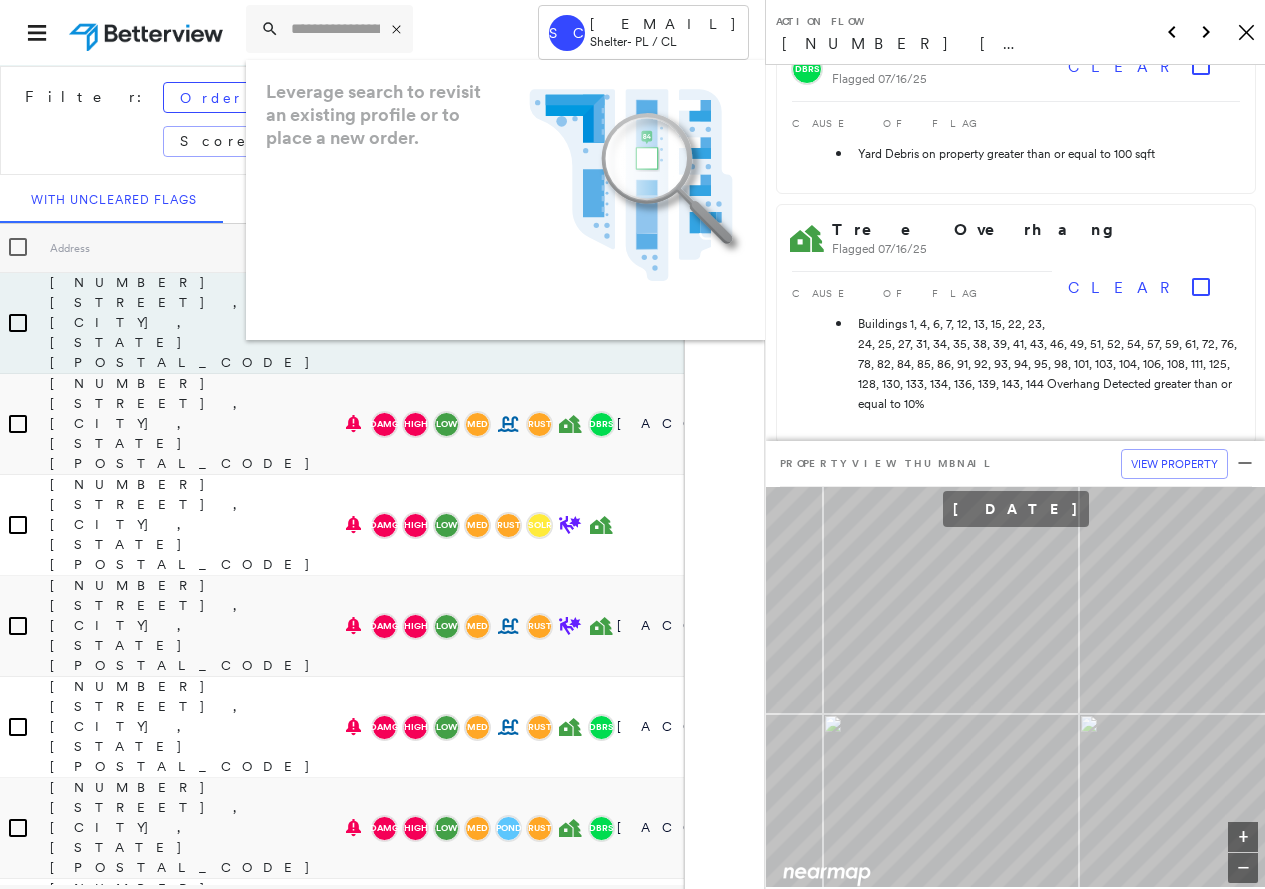 scroll, scrollTop: 200, scrollLeft: 0, axis: vertical 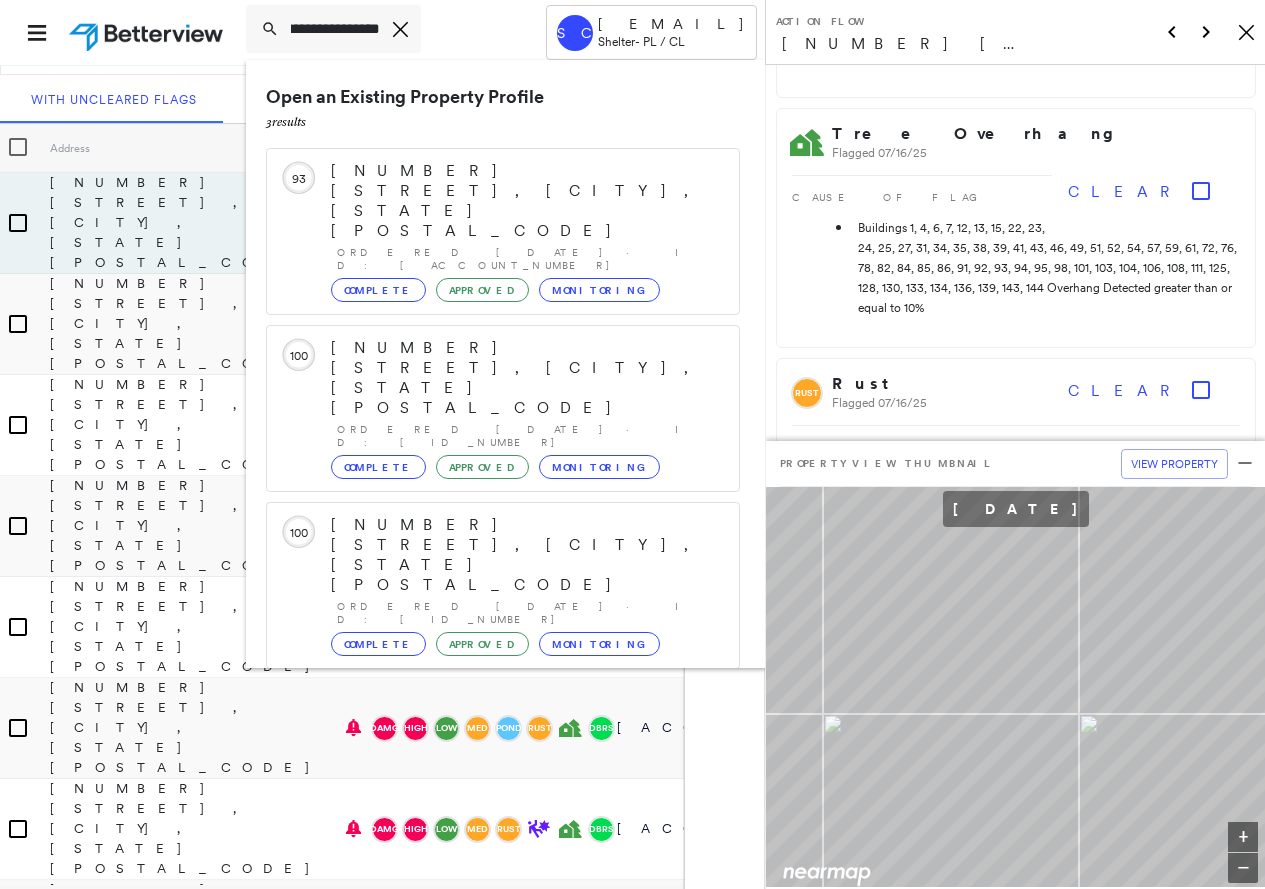 type on "**********" 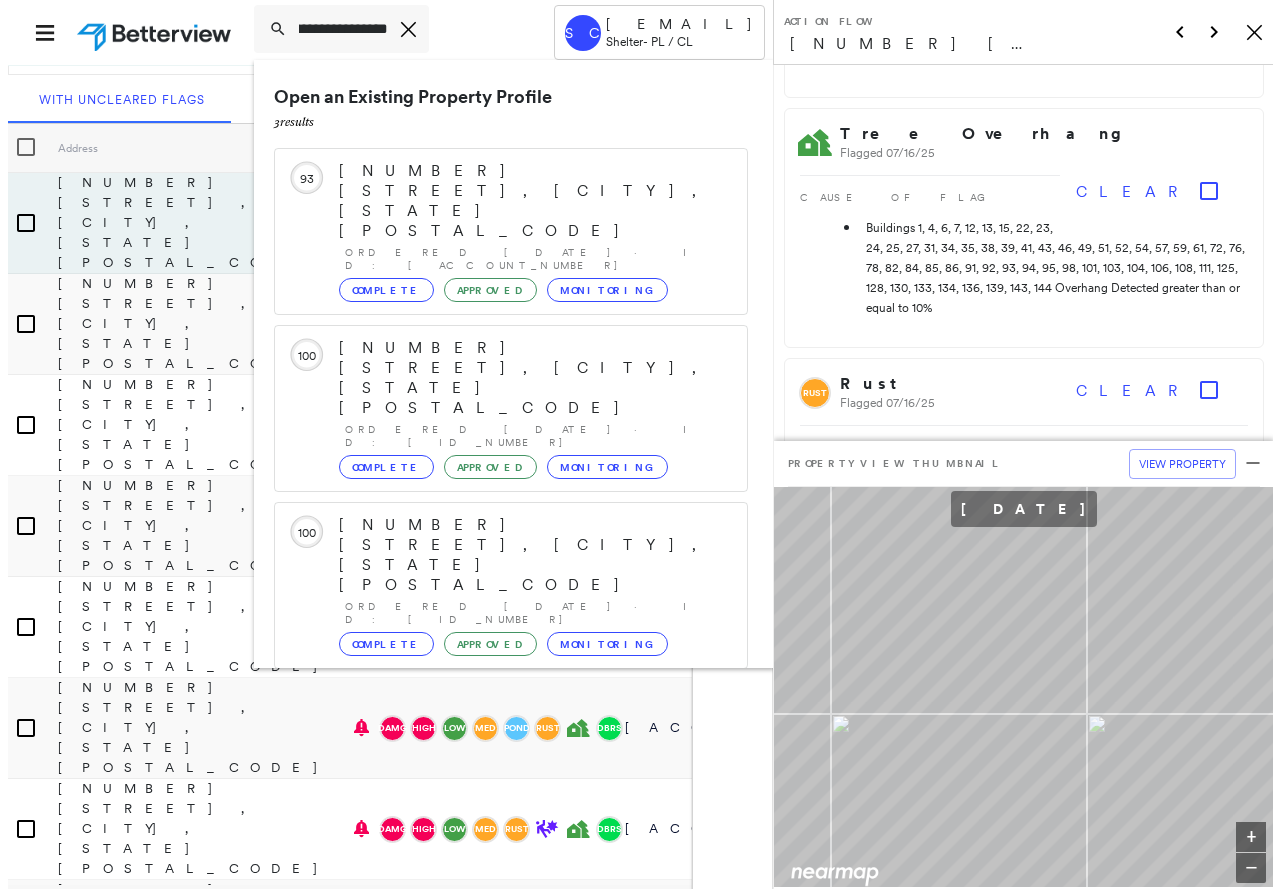 scroll, scrollTop: 0, scrollLeft: 0, axis: both 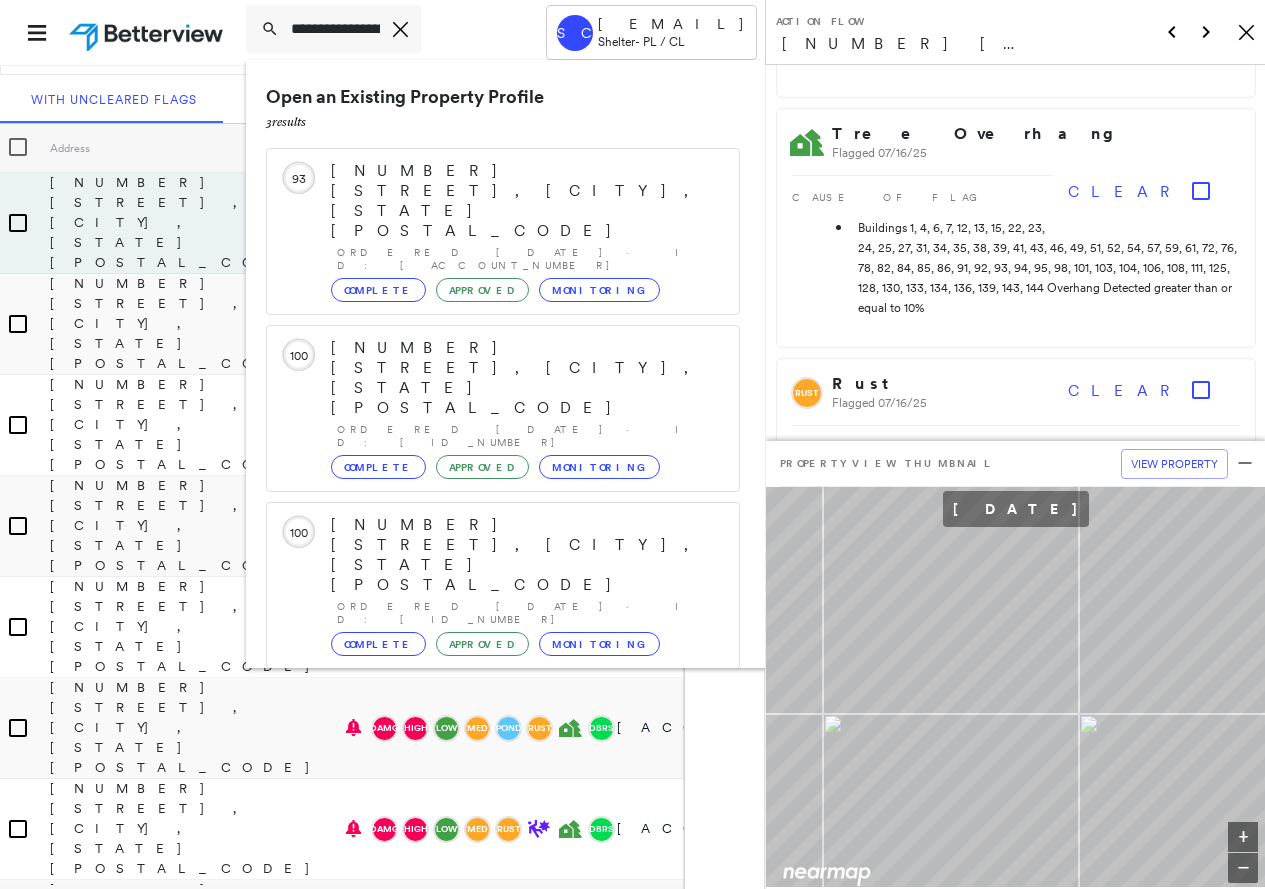 click on "[NUMBER] [STREET], [CITY], [STATE] [POSTAL_CODE]" at bounding box center (491, 805) 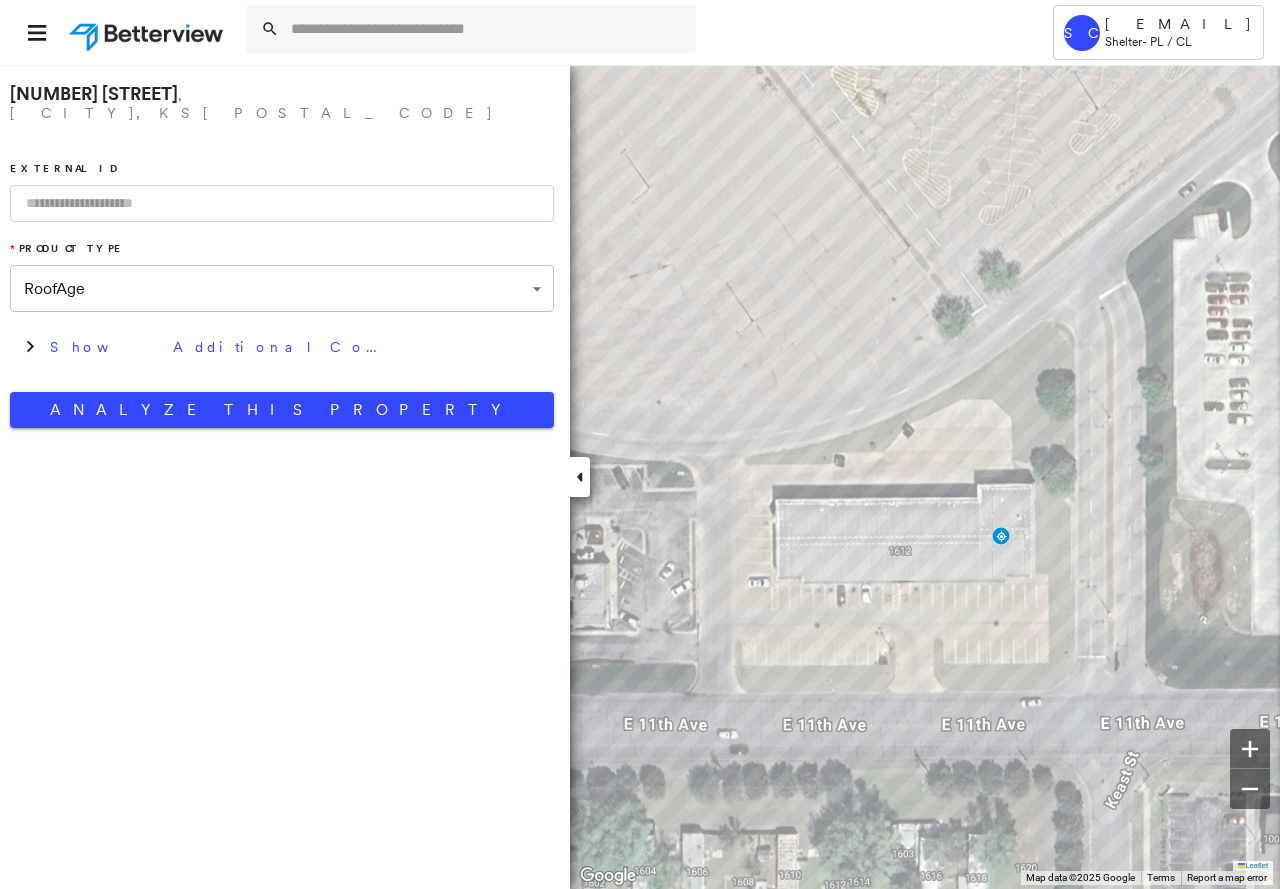 click at bounding box center (282, 203) 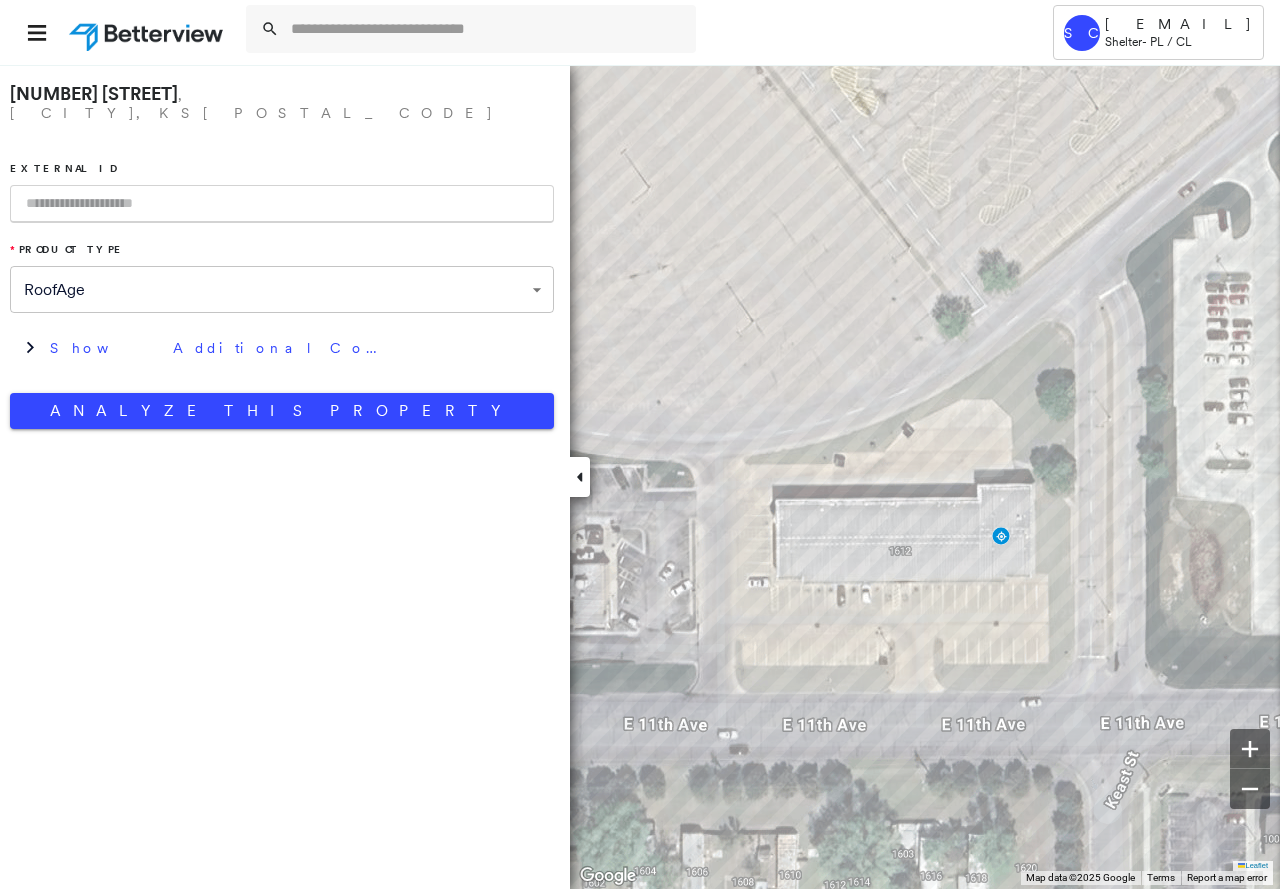click at bounding box center [282, 204] 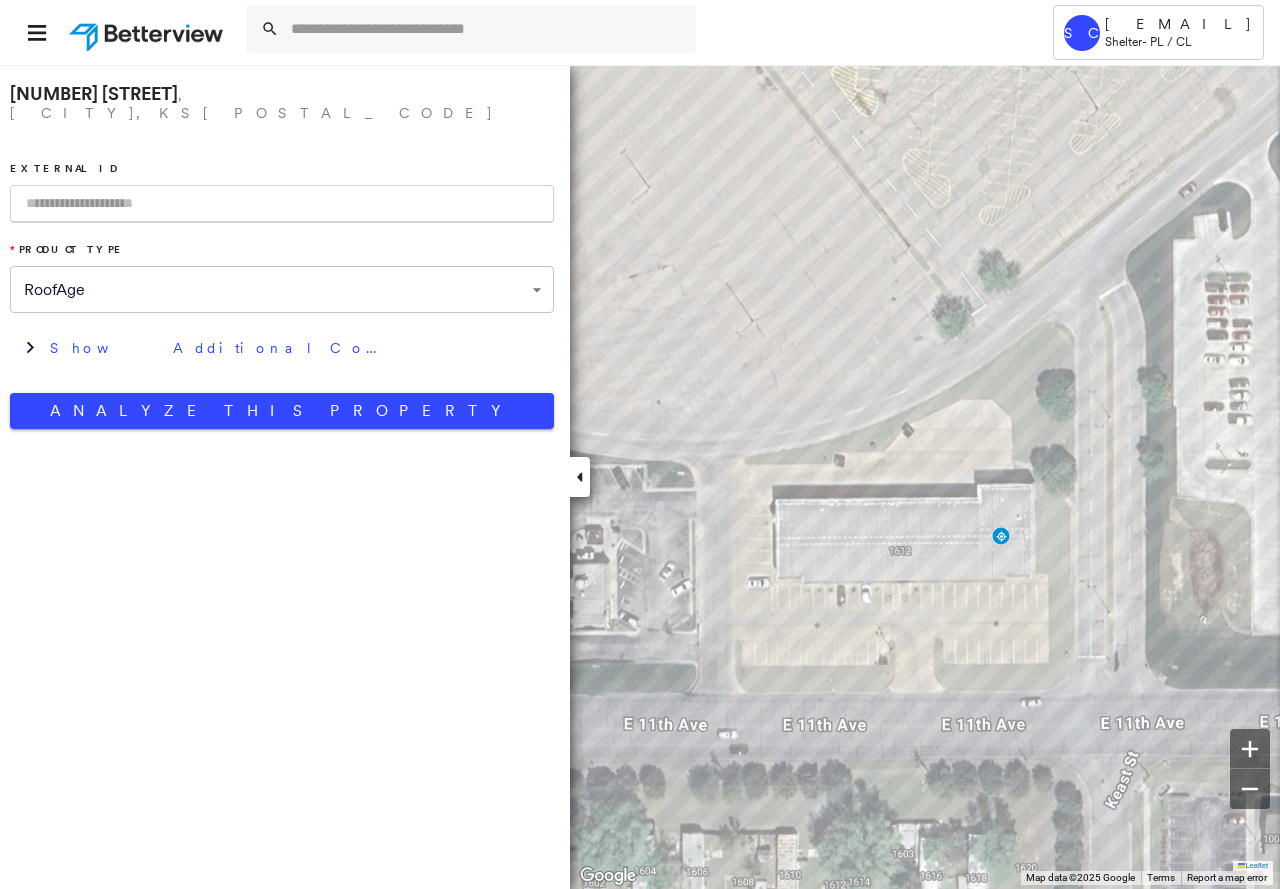 paste on "**********" 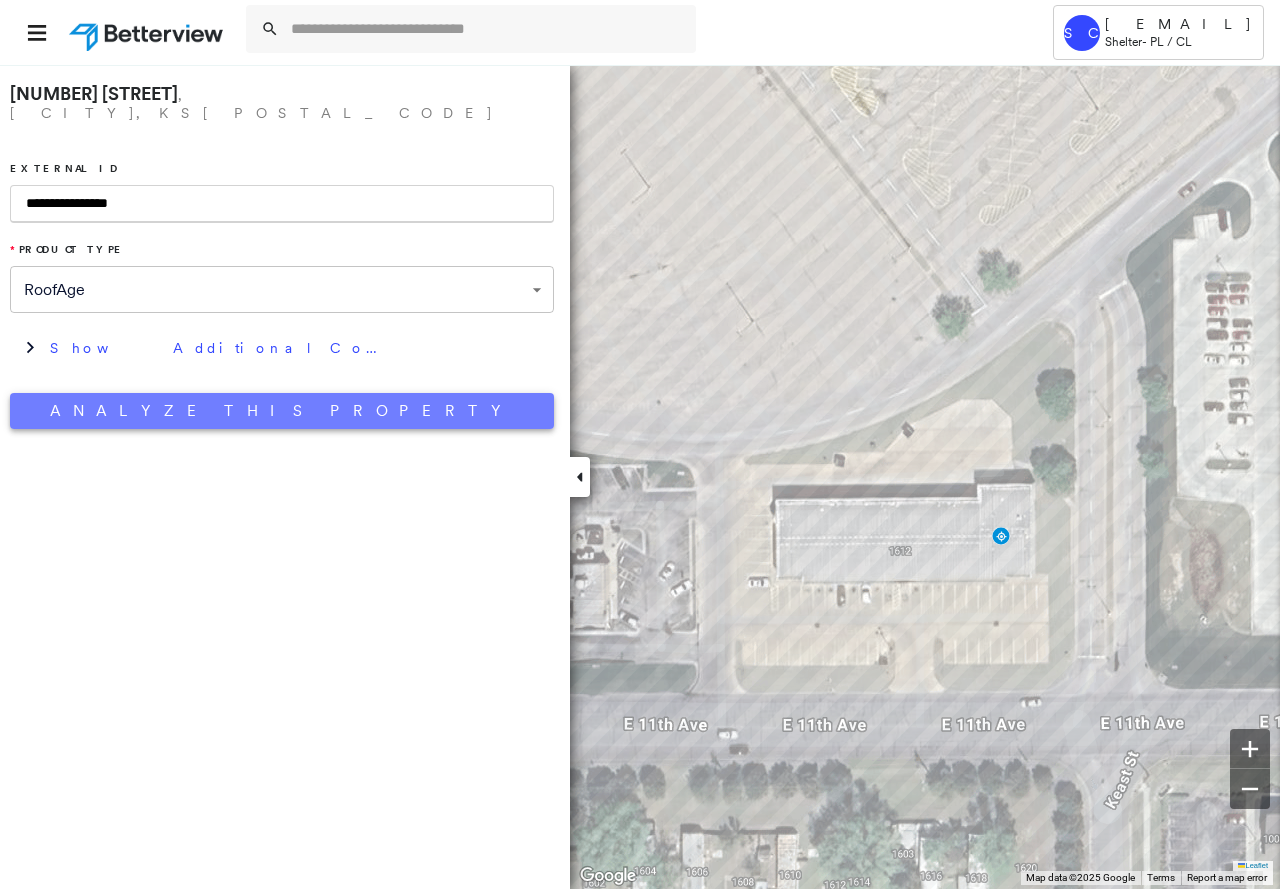 type on "**********" 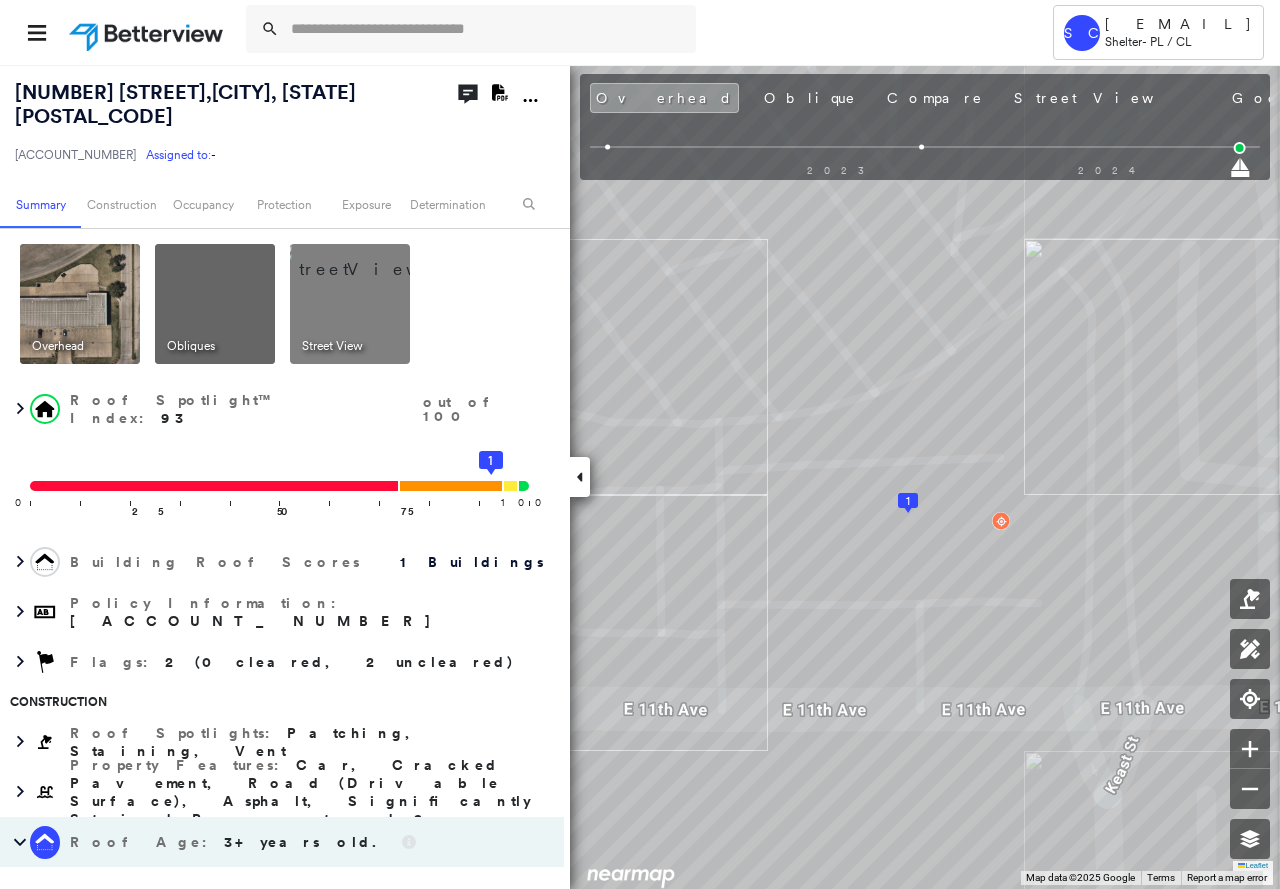 click at bounding box center [374, 259] 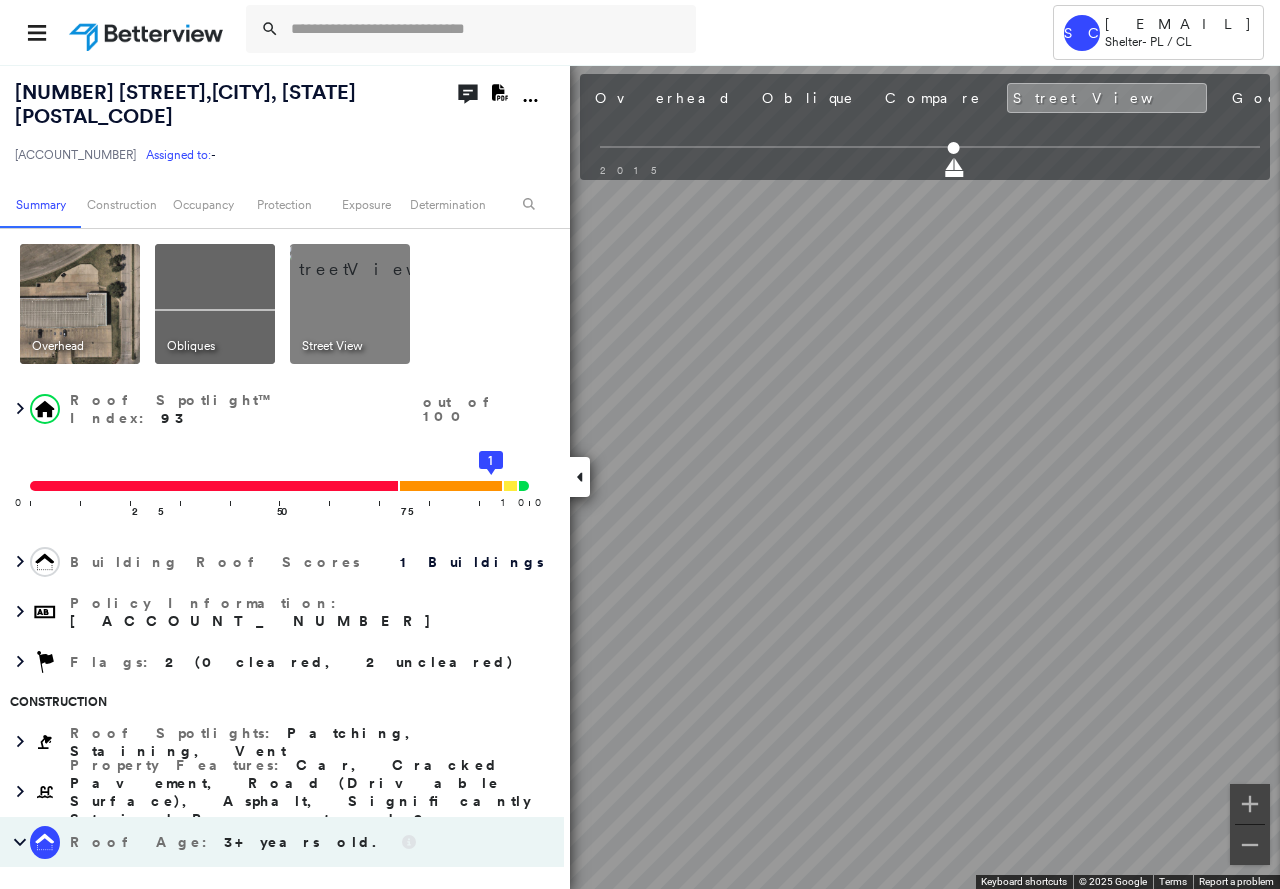 click on "Tower [EMAIL] [COMPANY_NAME] - [CODE] [CODE] [NUMBER] [STREET], [CITY], [STATE] [POSTAL_CODE] [ACCOUNT_NUMBER] Assigned to: - Assigned to: - [ACCOUNT_NUMBER] Assigned to: - Open Comments Download PDF Report Summary Construction Occupancy Protection Exposure Determination Overhead Obliques Street View Roof Spotlight™ Index : 93 out of 100 0 100 25 50 75 1 Building Roof Scores 1 Buildings Policy Information : [ACCOUNT_NUMBER] Flags : 2 (0 cleared, 2 uncleared) Construction Roof Spotlights : Patching, Staining, Vent Property Features : Car, Cracked Pavement, Road (Drivable Surface), Asphalt, Significantly Stained Pavement and 9 more Roof Age : 3+ years old. 1 Building 1 : 3+ years Roof Size & Shape : 1 building - Flat | Metal Panel BuildZoom - Building Permit Data and Analysis Occupancy Place Detail Protection Exposure Fire Path FEMA Risk Index Wind Claim Predictor: Most Risky 1 out of 5 Additional Perils Determination Flags : 2 (0 cleared, 2 uncleared) Uncleared Flags (2) Cleared Flags (0)" at bounding box center [640, 444] 